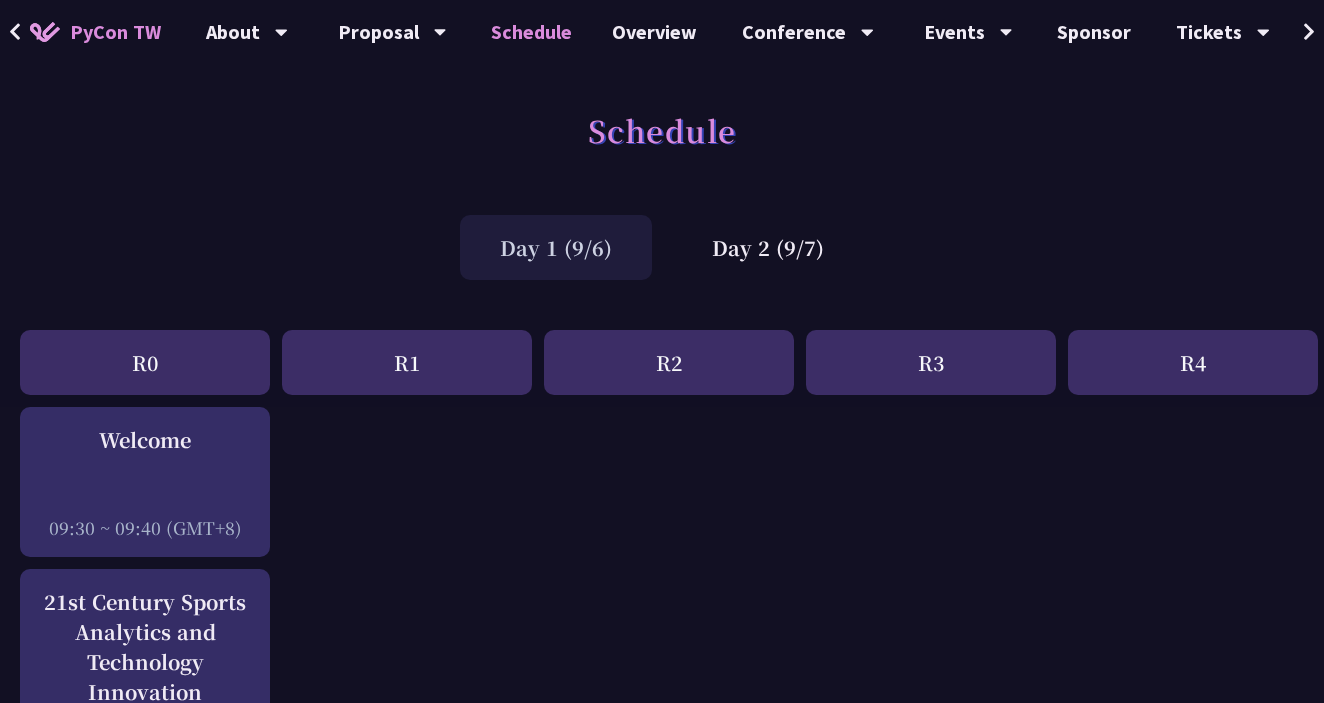 scroll, scrollTop: 0, scrollLeft: 0, axis: both 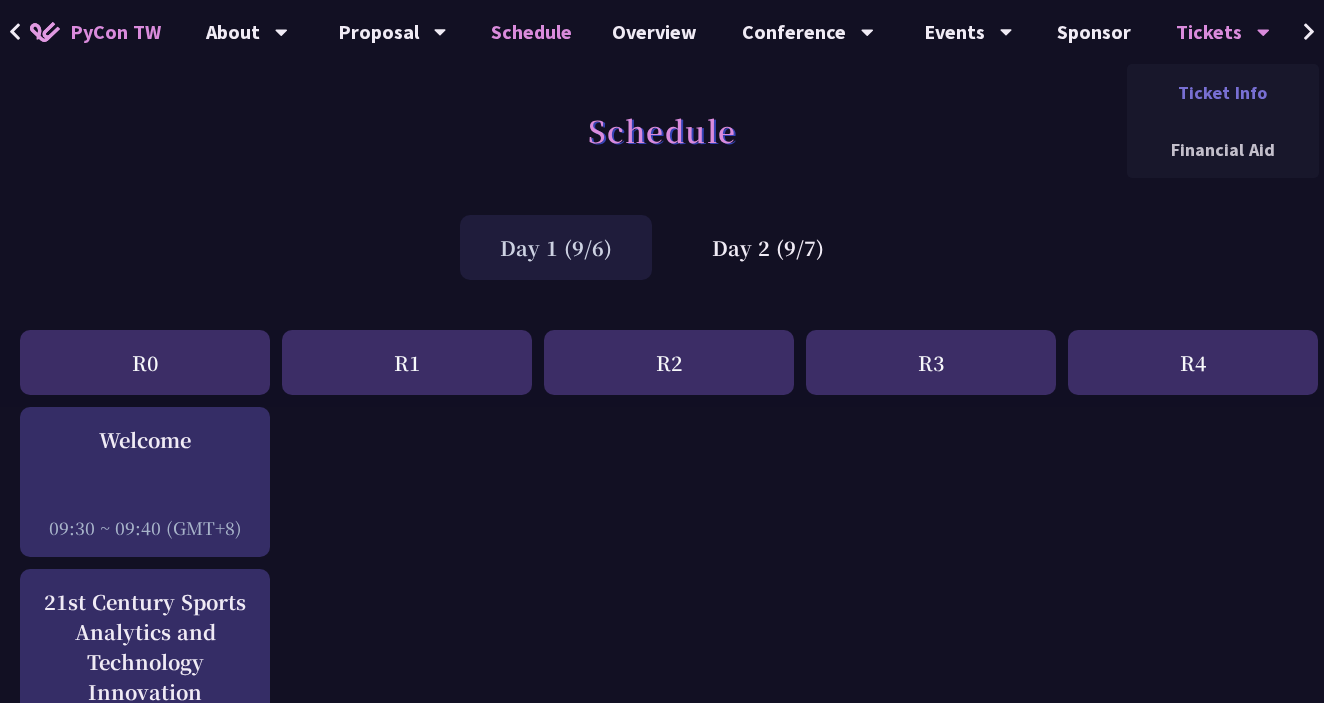 click on "Ticket Info" at bounding box center (1223, 92) 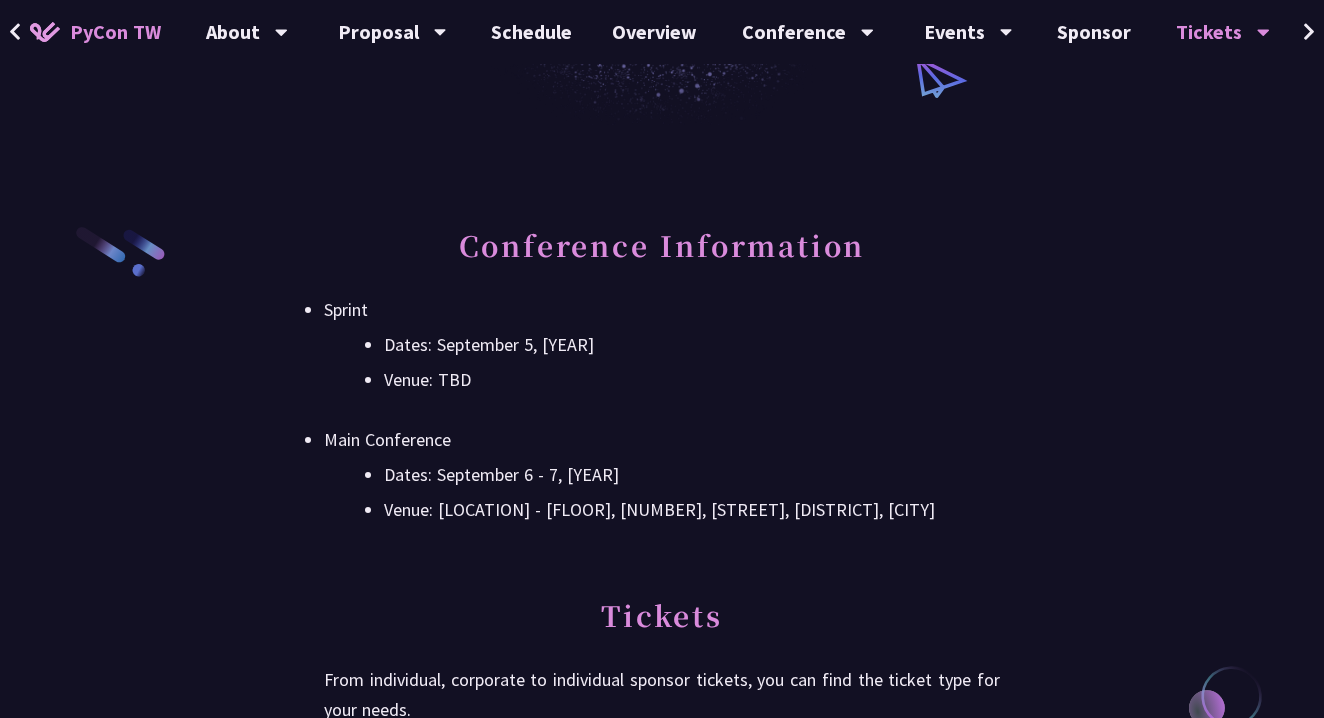scroll, scrollTop: 438, scrollLeft: 0, axis: vertical 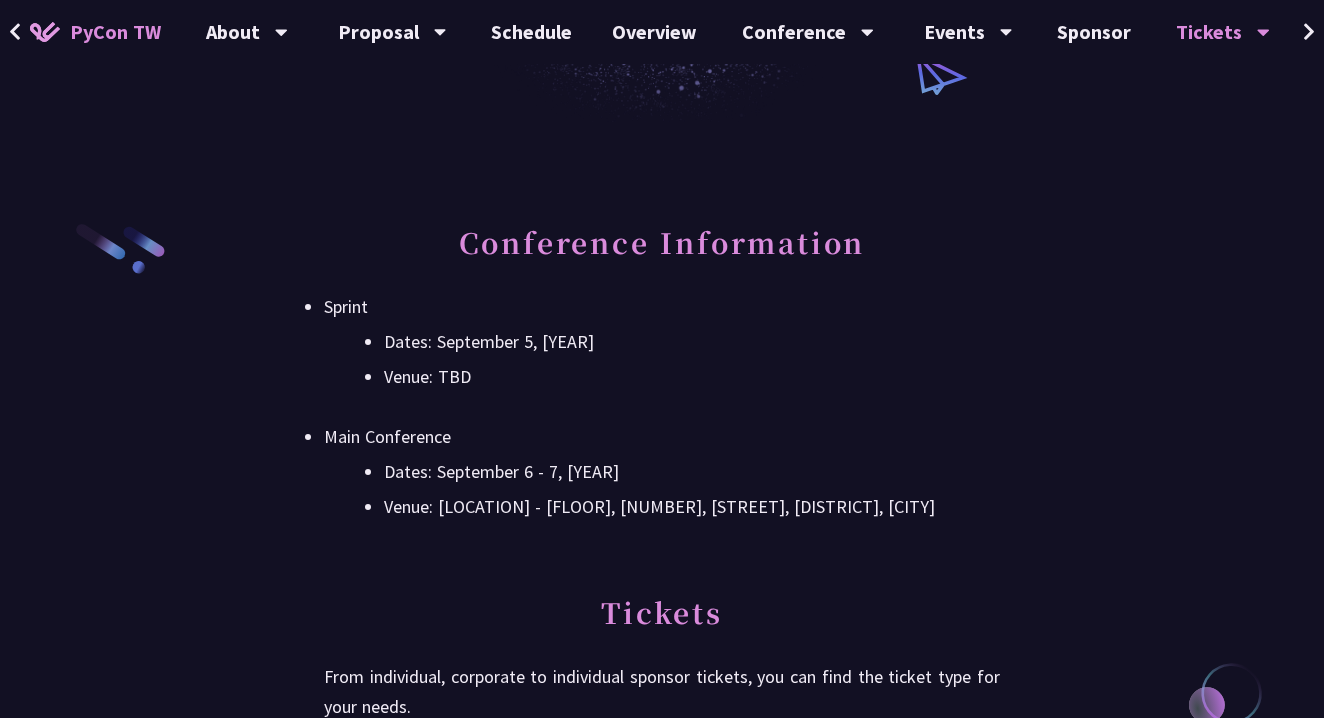 drag, startPoint x: 443, startPoint y: 509, endPoint x: 979, endPoint y: 506, distance: 536.0084 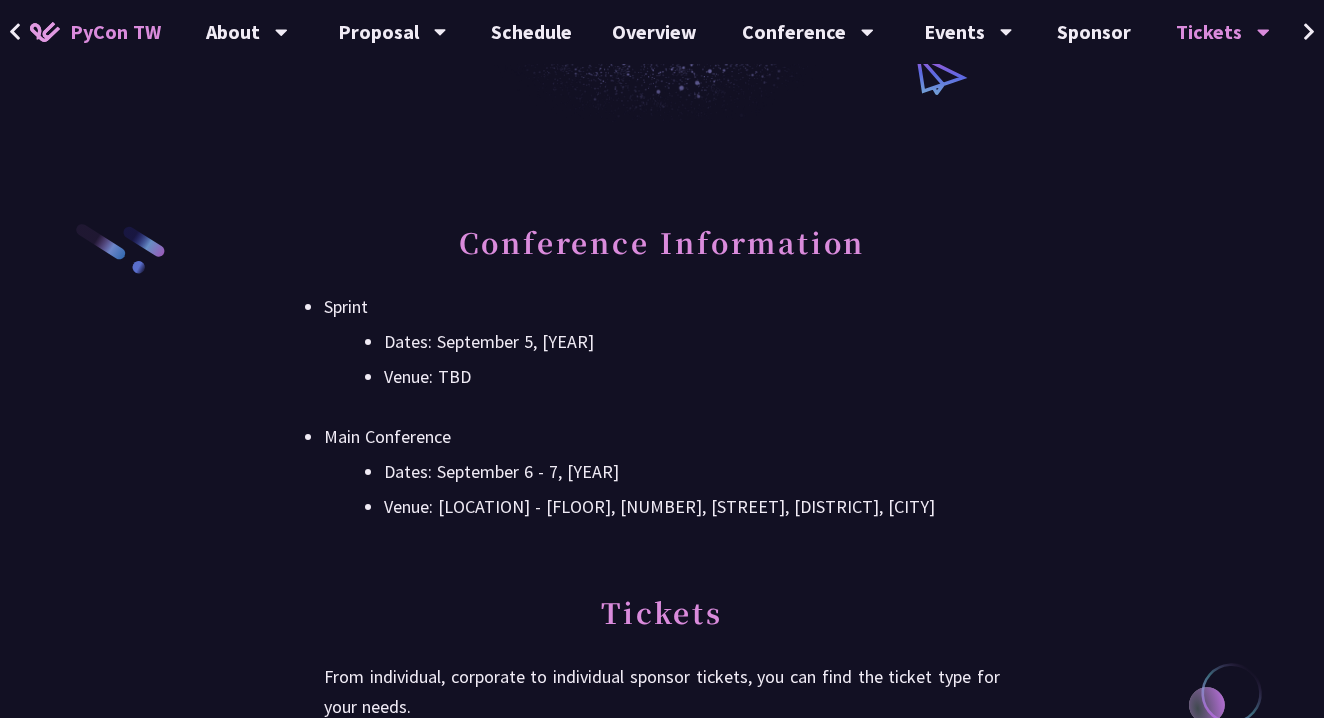 click on "Venue: Taipei New Horizon (6F) - 6F, No. 88, Yanchang Rd, Xinyi Dist, Taipei City" at bounding box center [692, 507] 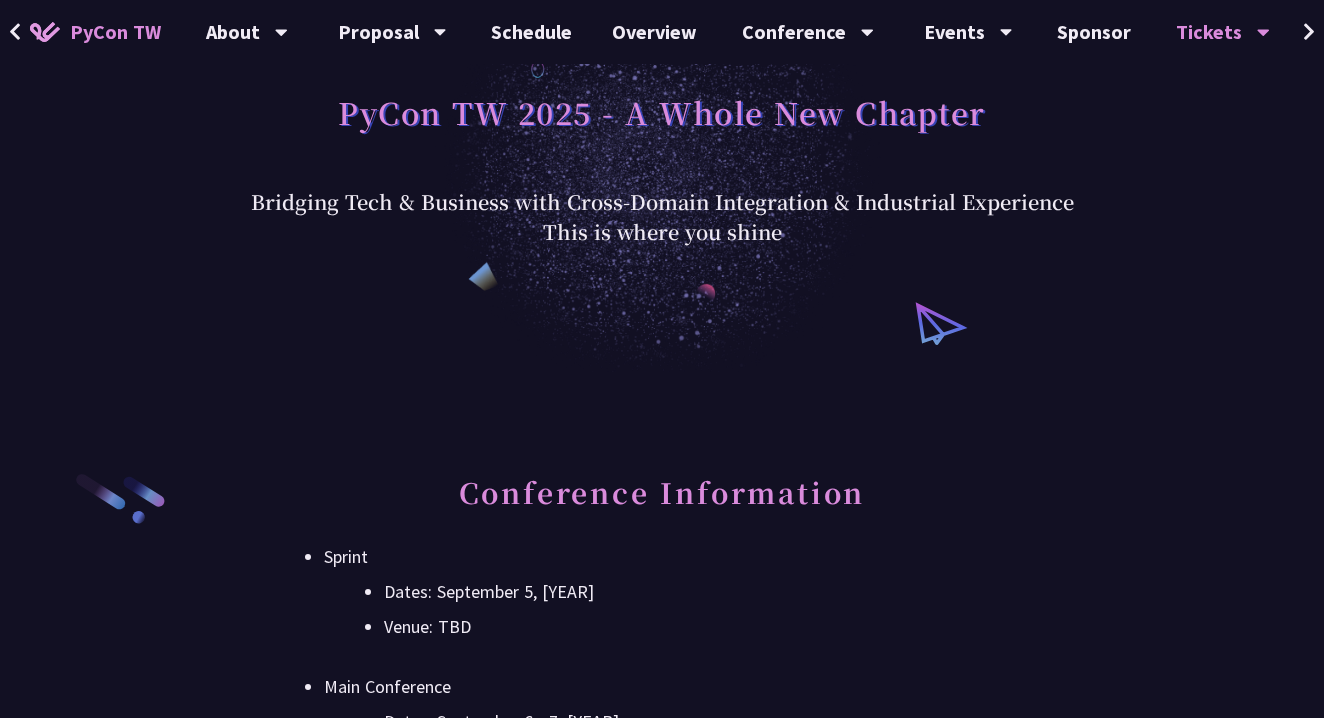 scroll, scrollTop: 0, scrollLeft: 0, axis: both 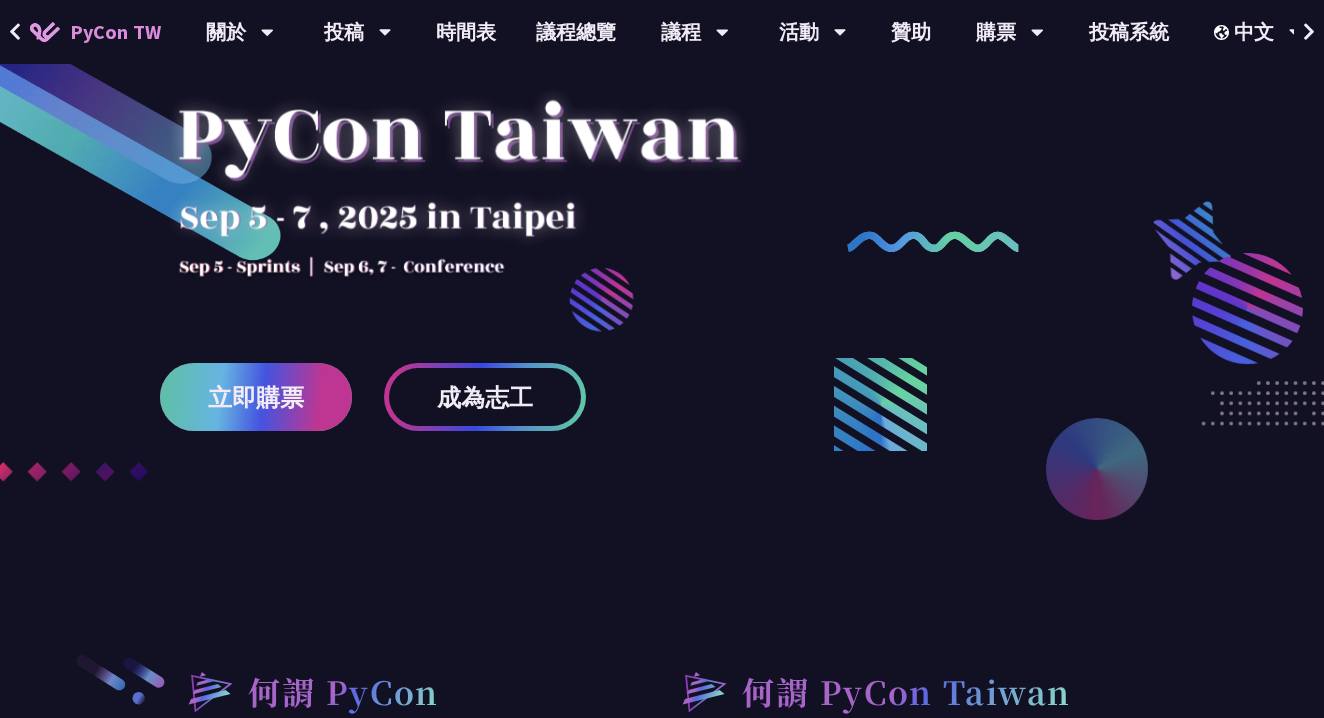 click on "立即購票" at bounding box center [256, 397] 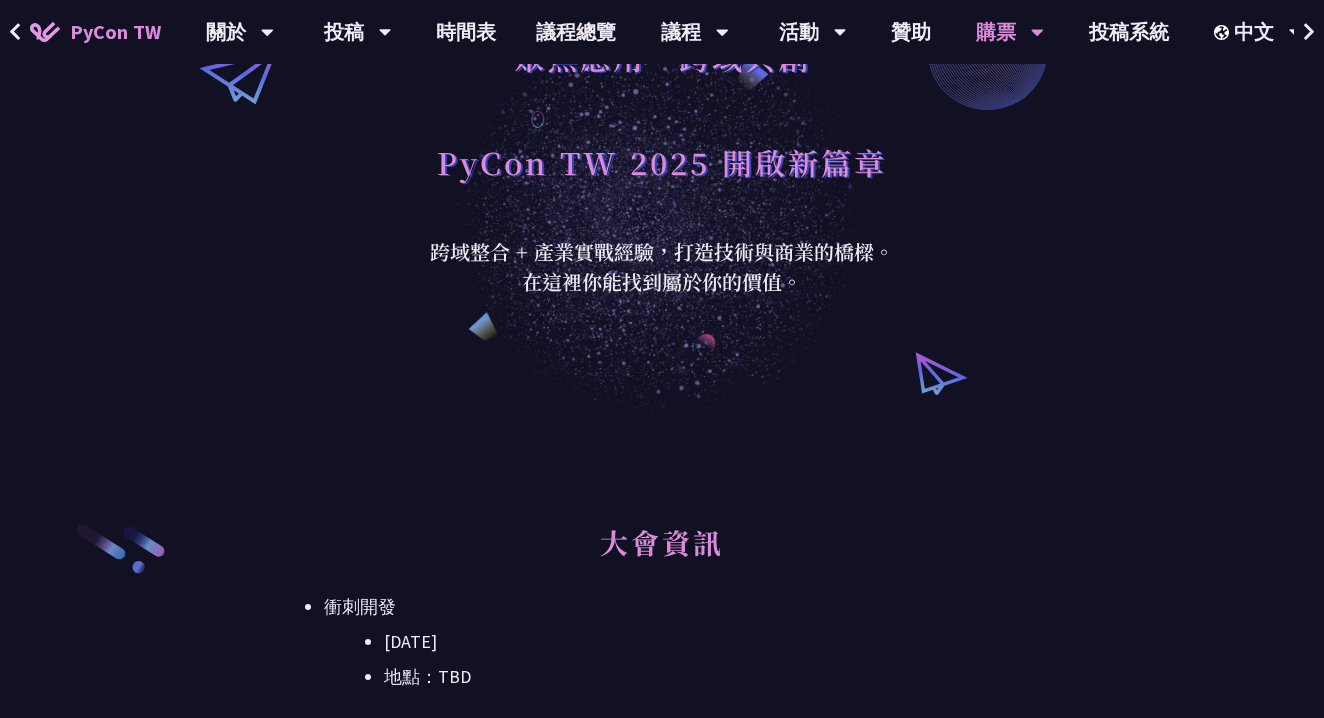 scroll, scrollTop: 0, scrollLeft: 0, axis: both 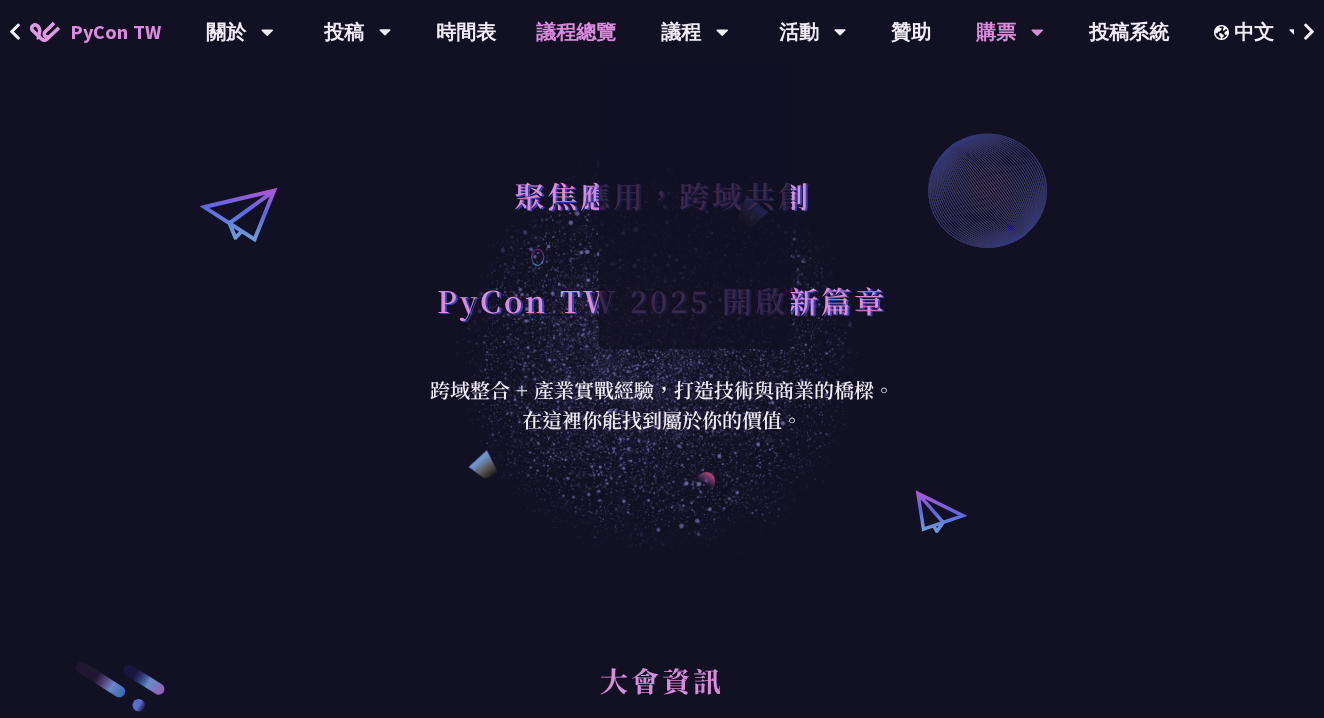 click on "議程總覽" at bounding box center [576, 32] 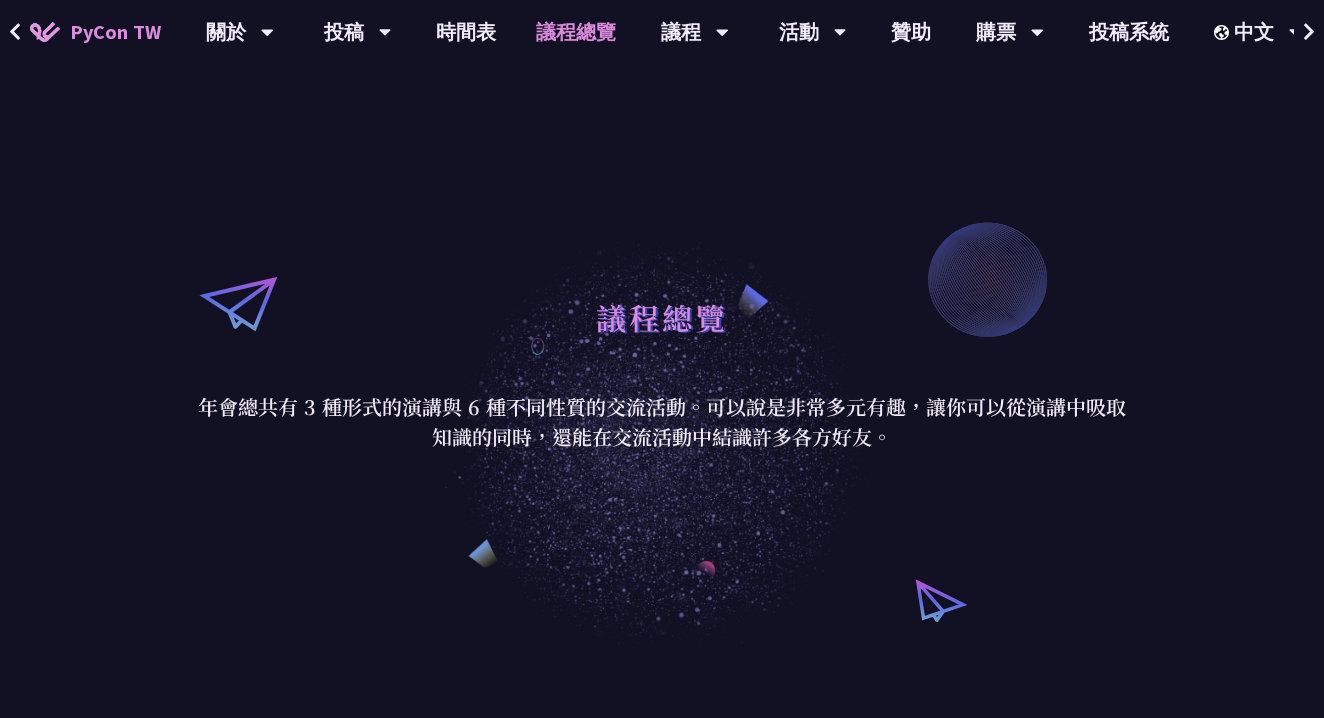 scroll, scrollTop: 0, scrollLeft: 0, axis: both 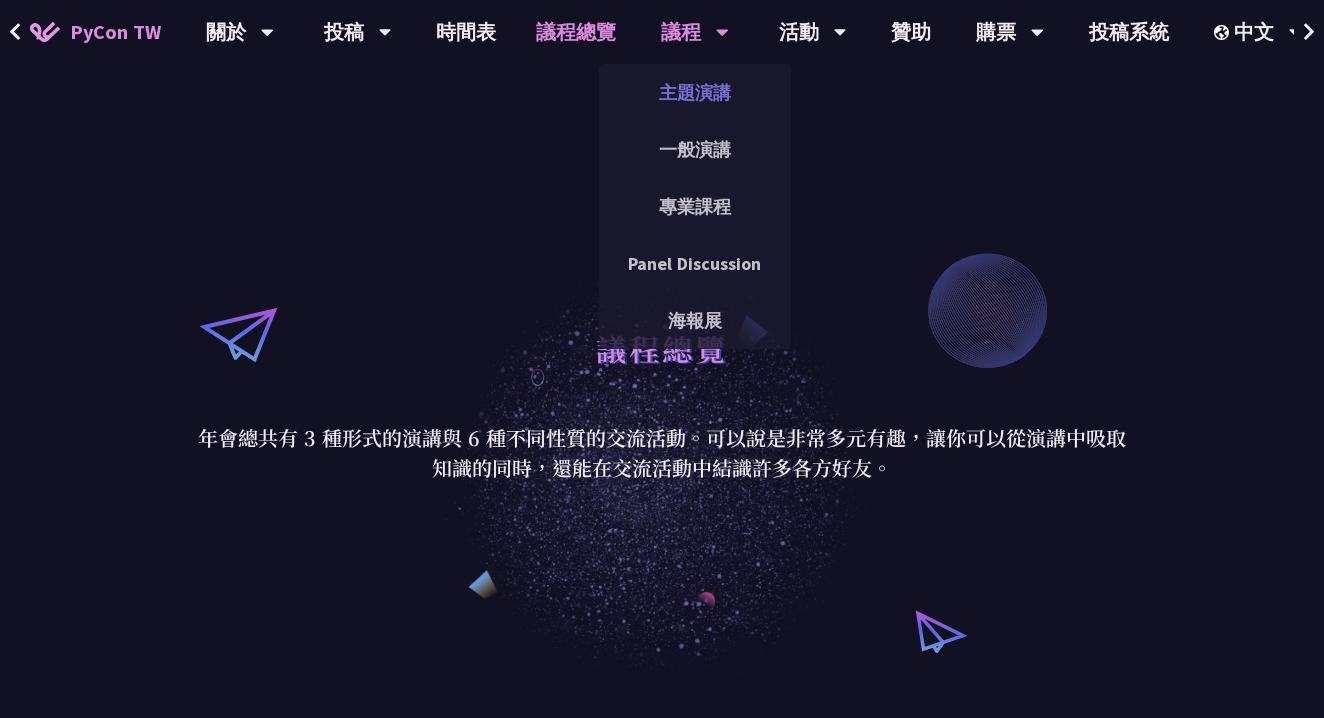 click on "主題演講" at bounding box center (695, 92) 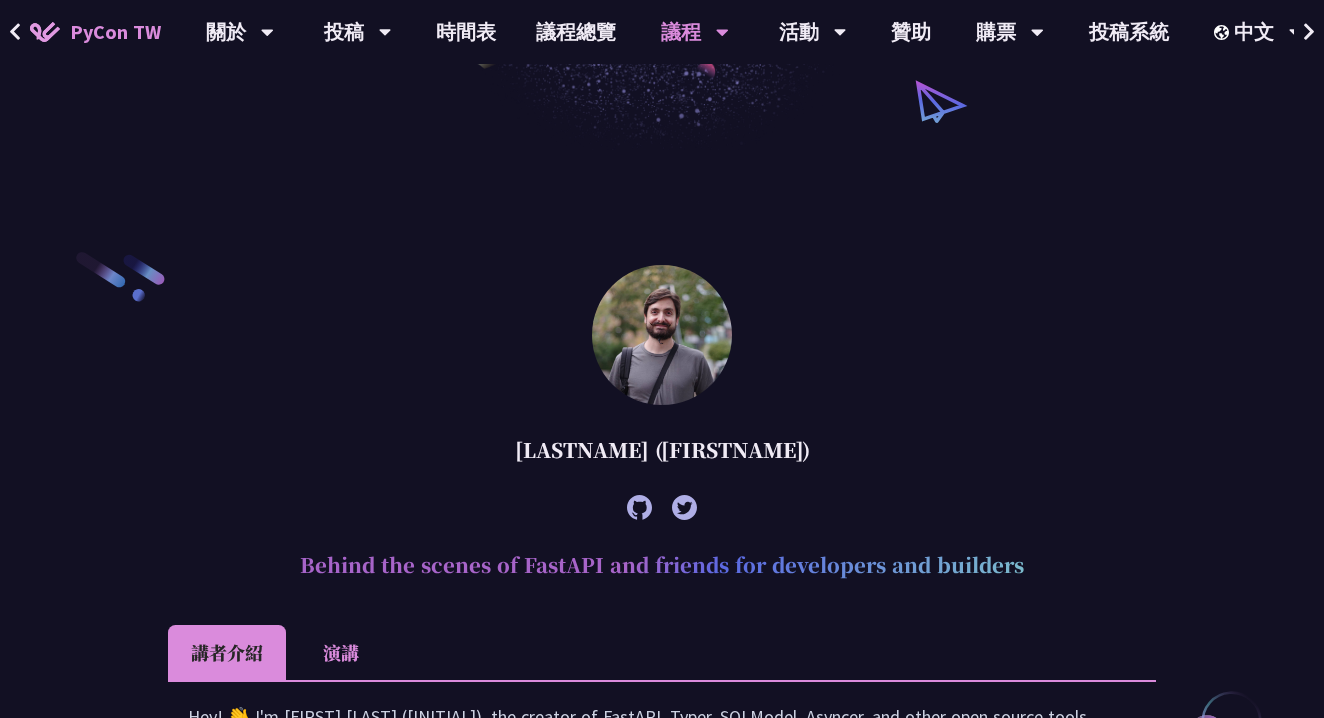 scroll, scrollTop: 761, scrollLeft: 0, axis: vertical 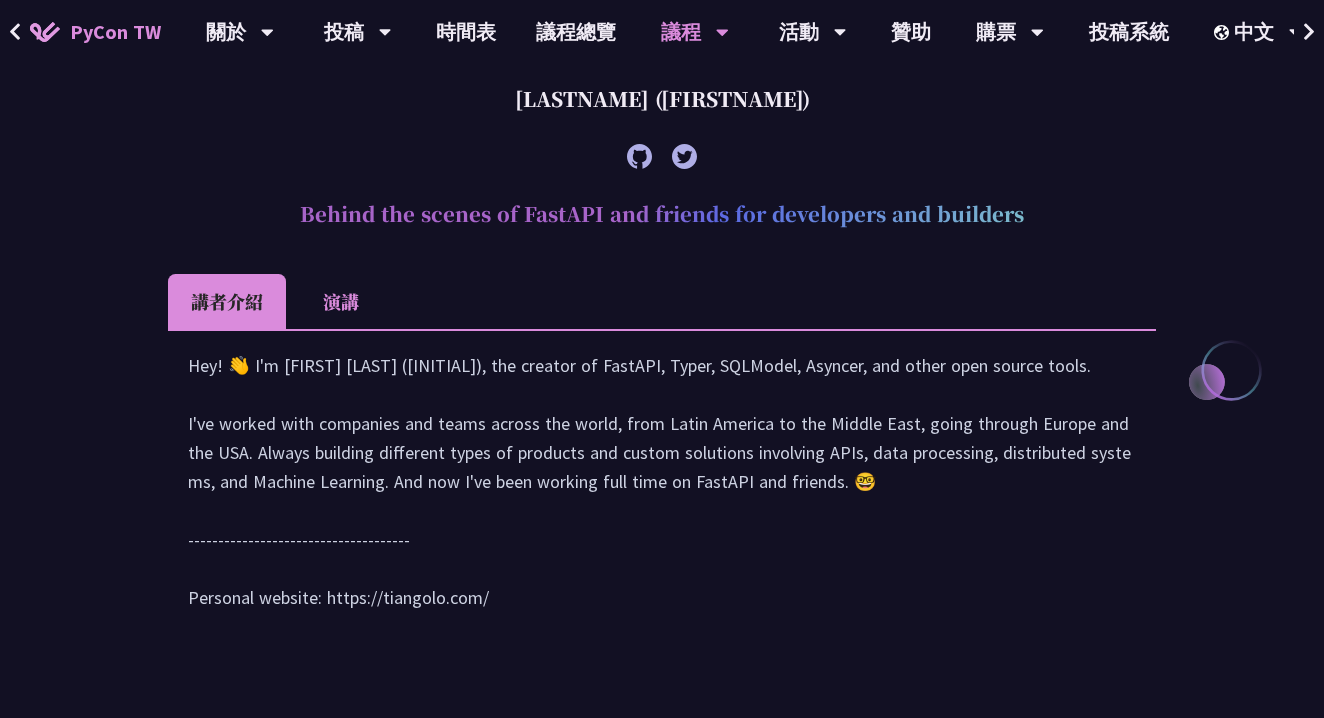 click on "演講" at bounding box center (341, 301) 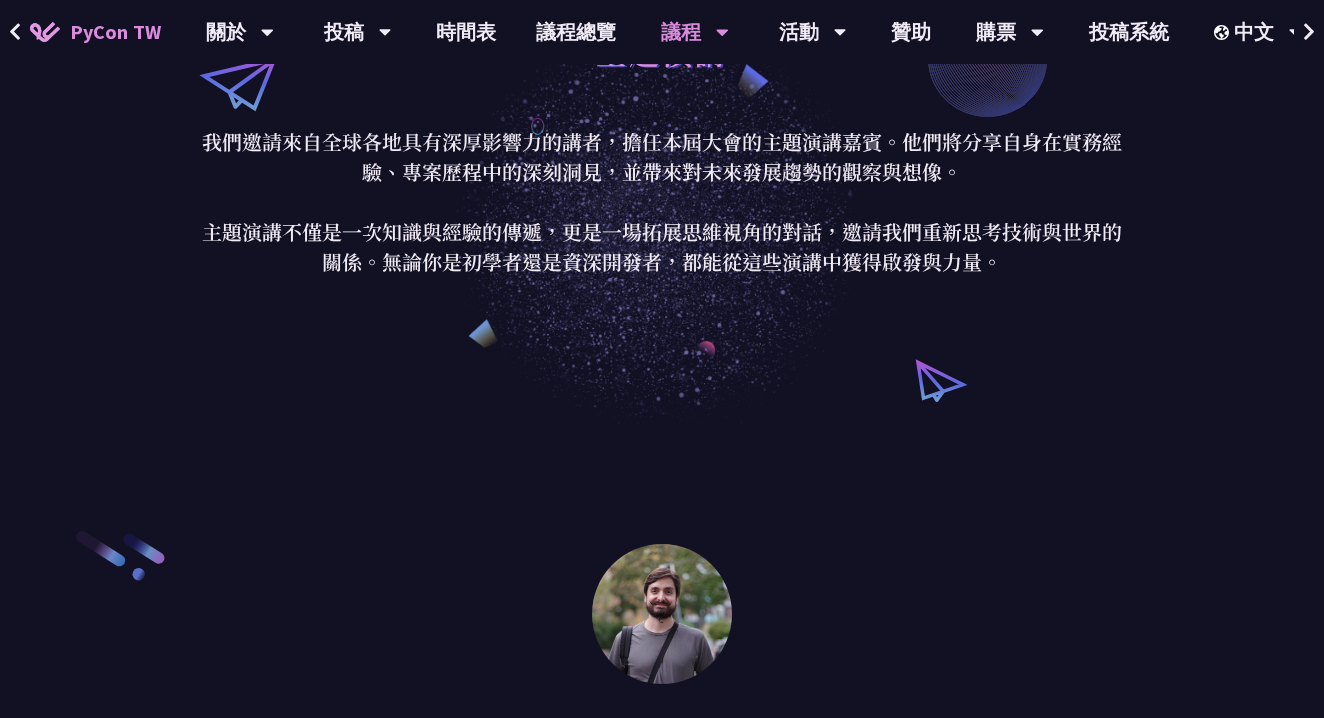 scroll, scrollTop: 0, scrollLeft: 0, axis: both 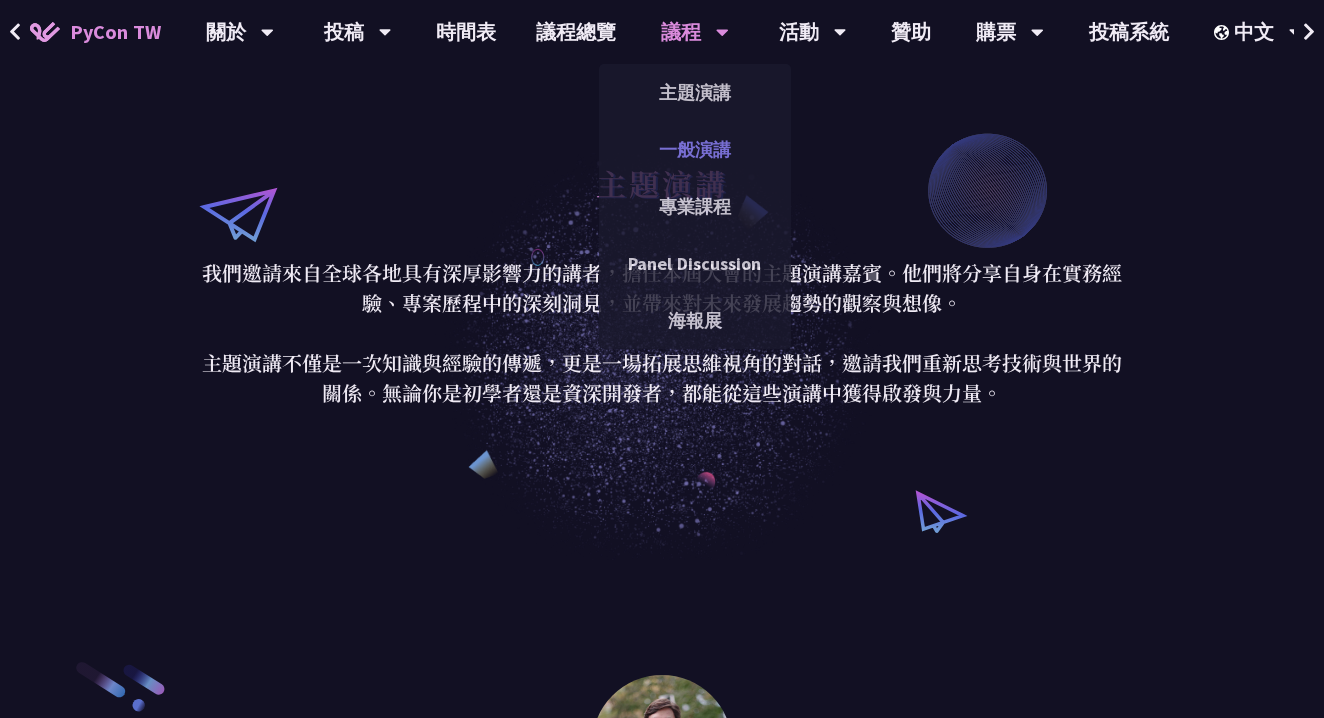 click on "一般演講" at bounding box center (695, 149) 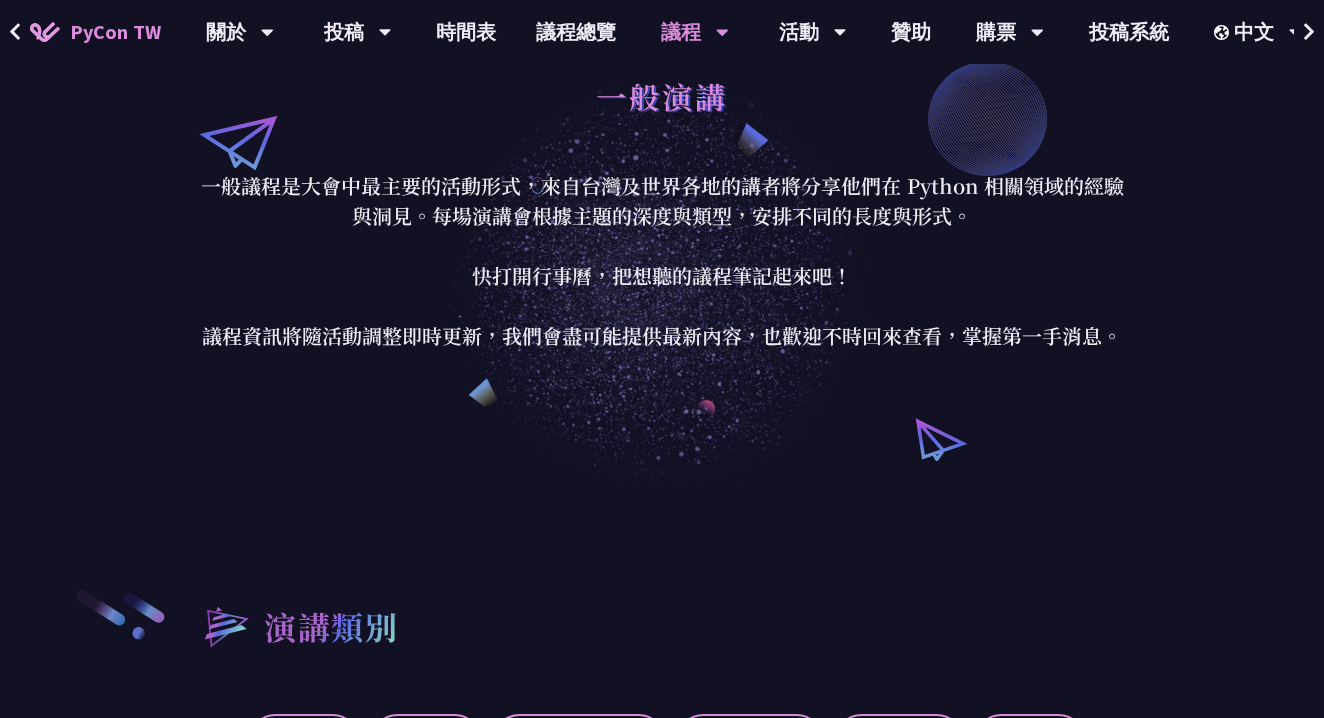 scroll, scrollTop: 0, scrollLeft: 0, axis: both 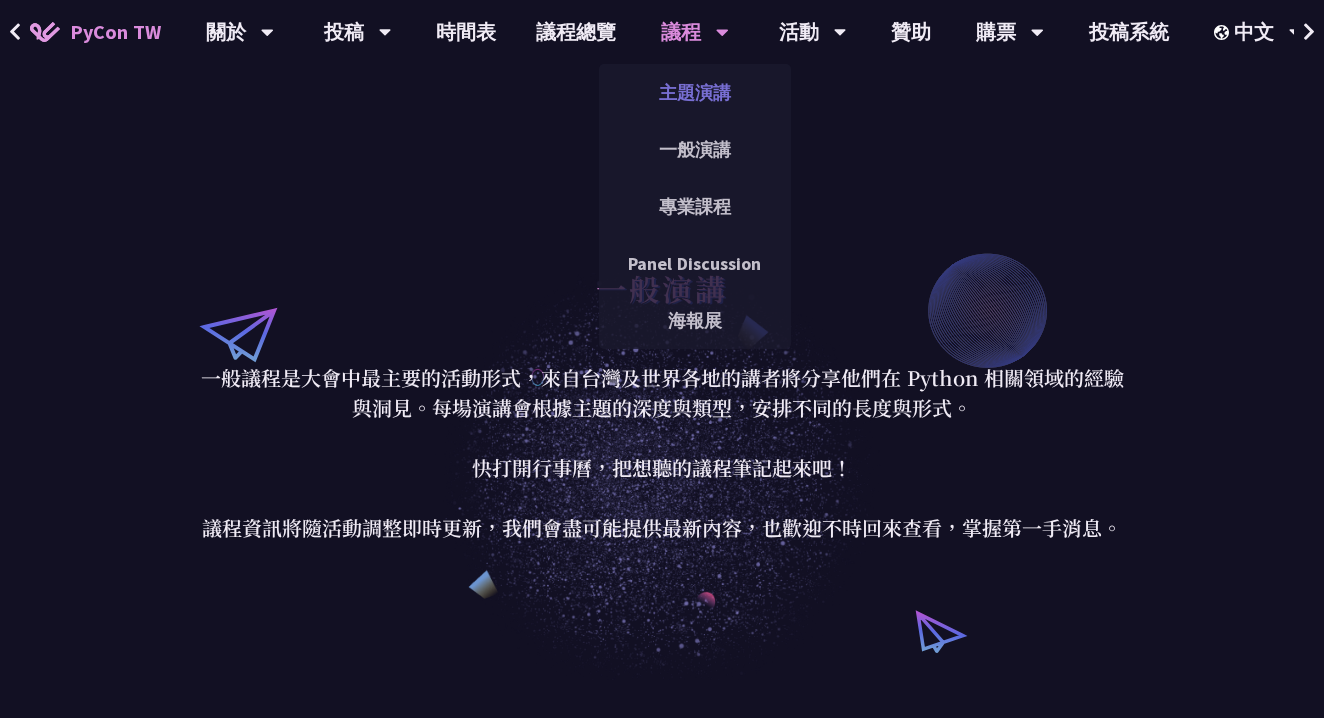 click on "主題演講" at bounding box center (695, 92) 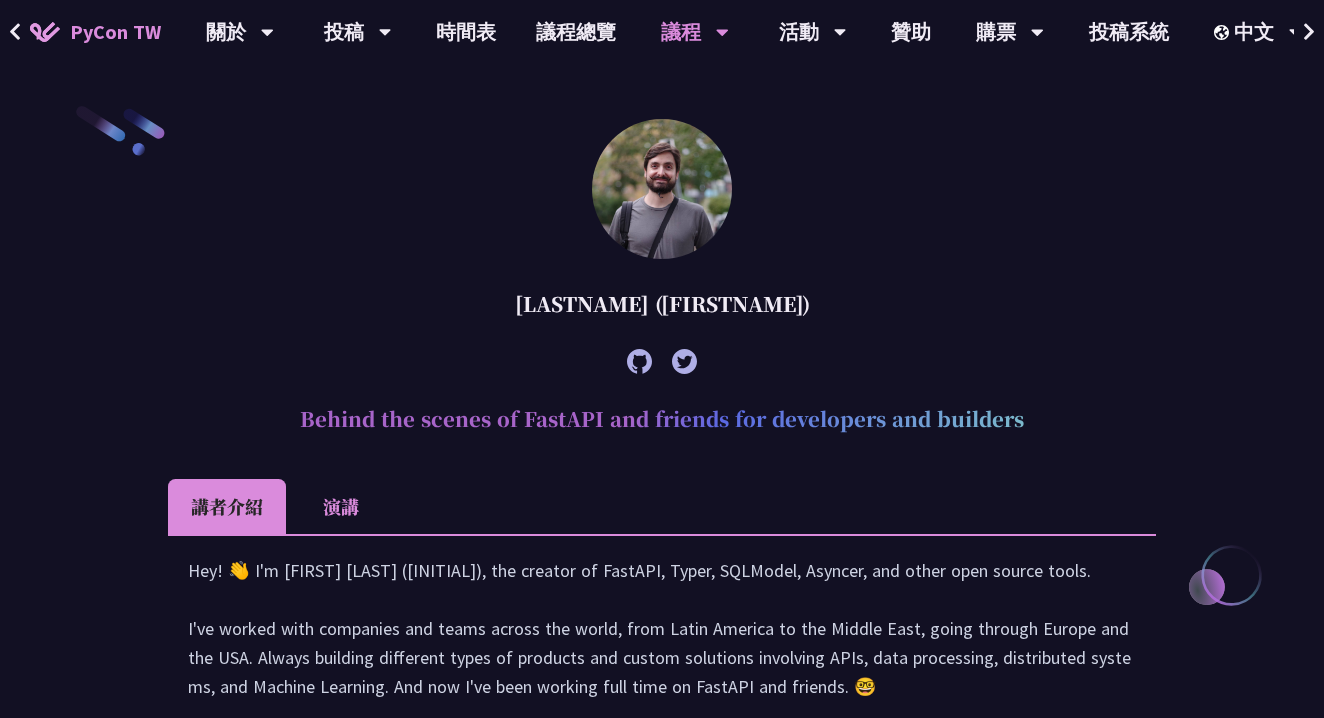 scroll, scrollTop: 0, scrollLeft: 0, axis: both 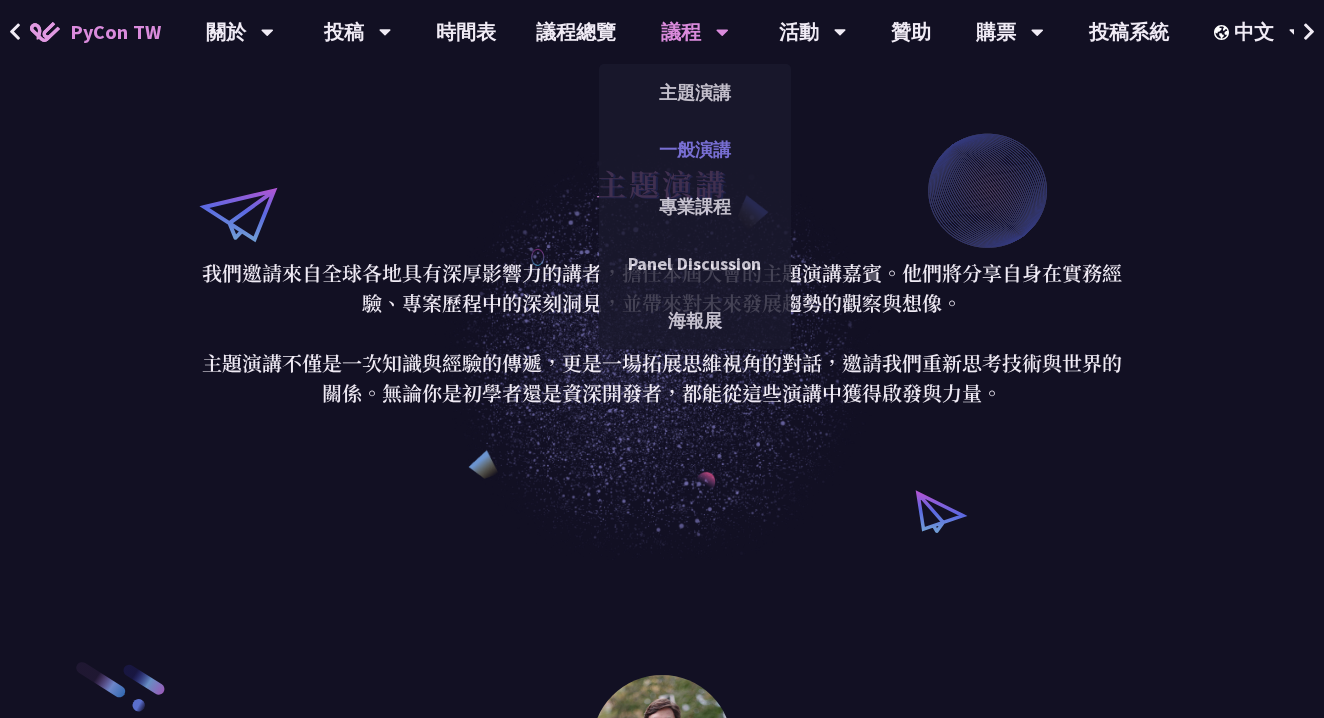 click on "一般演講" at bounding box center (695, 149) 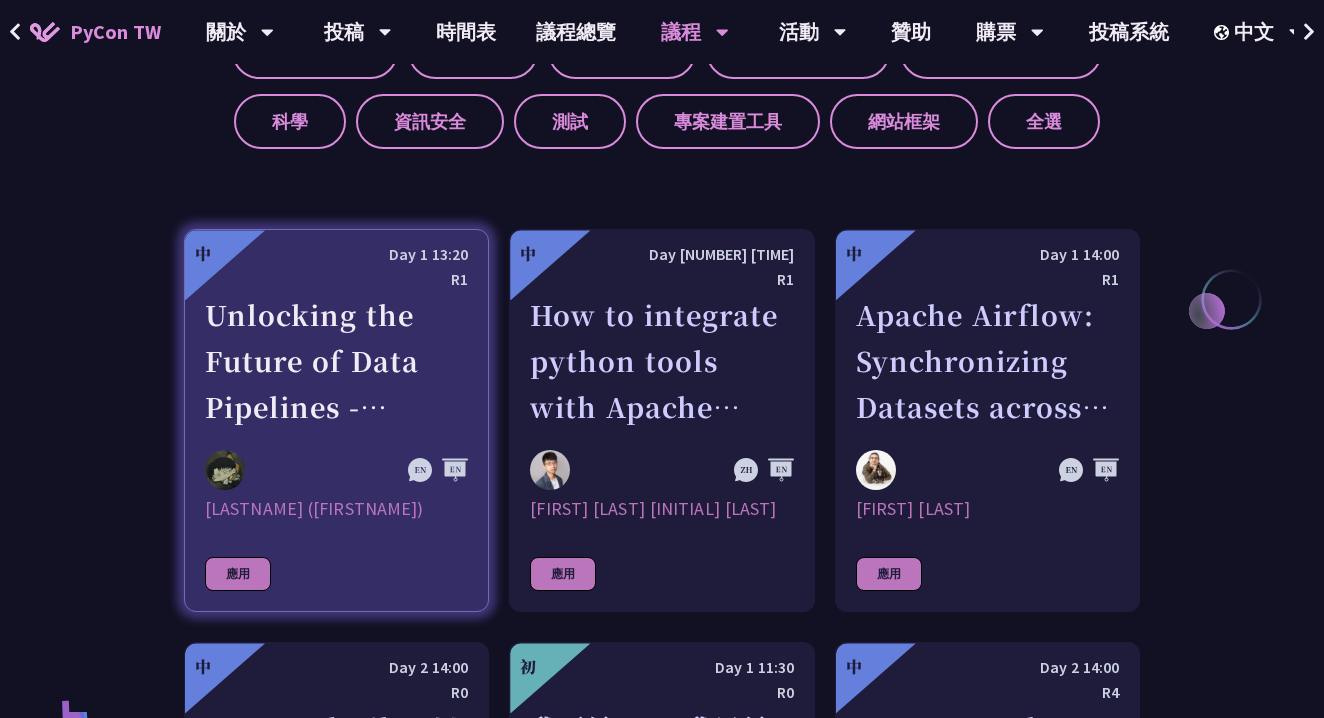scroll, scrollTop: 1003, scrollLeft: 0, axis: vertical 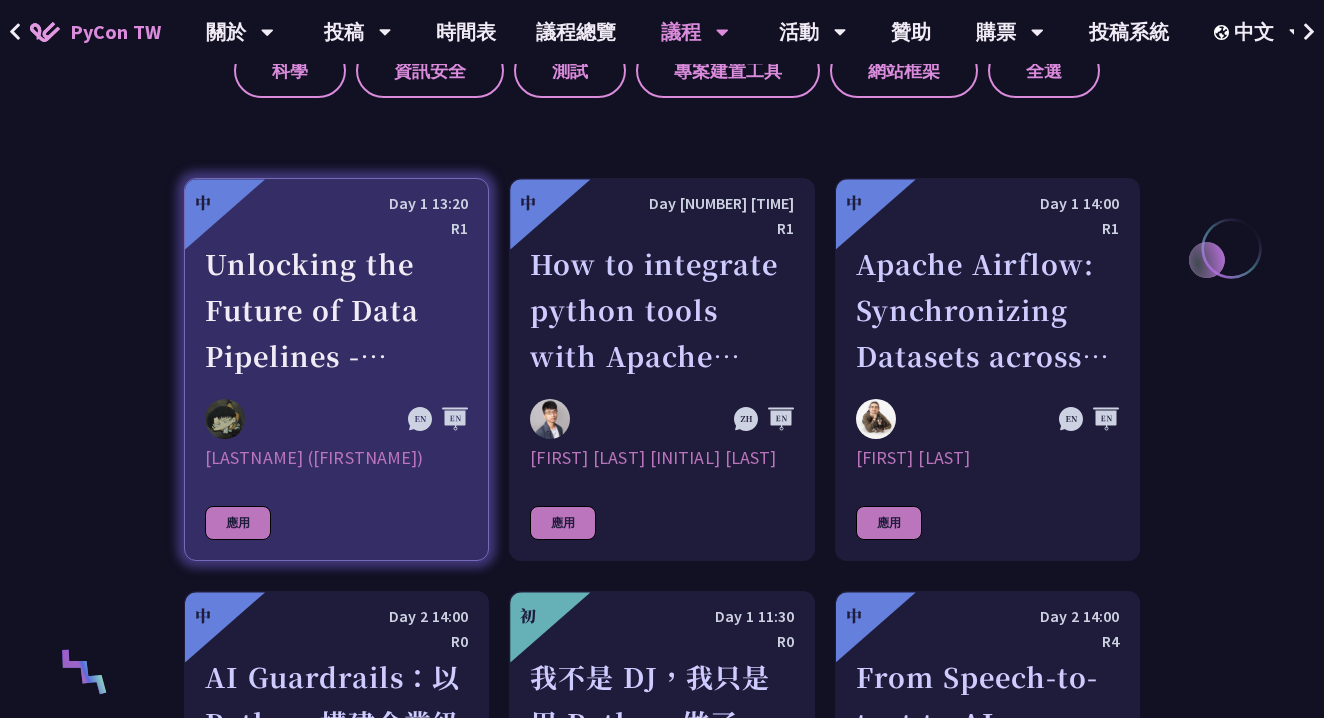 click on "Unlocking the Future of Data Pipelines - Apache Airflow [VERSION]" at bounding box center [336, 310] 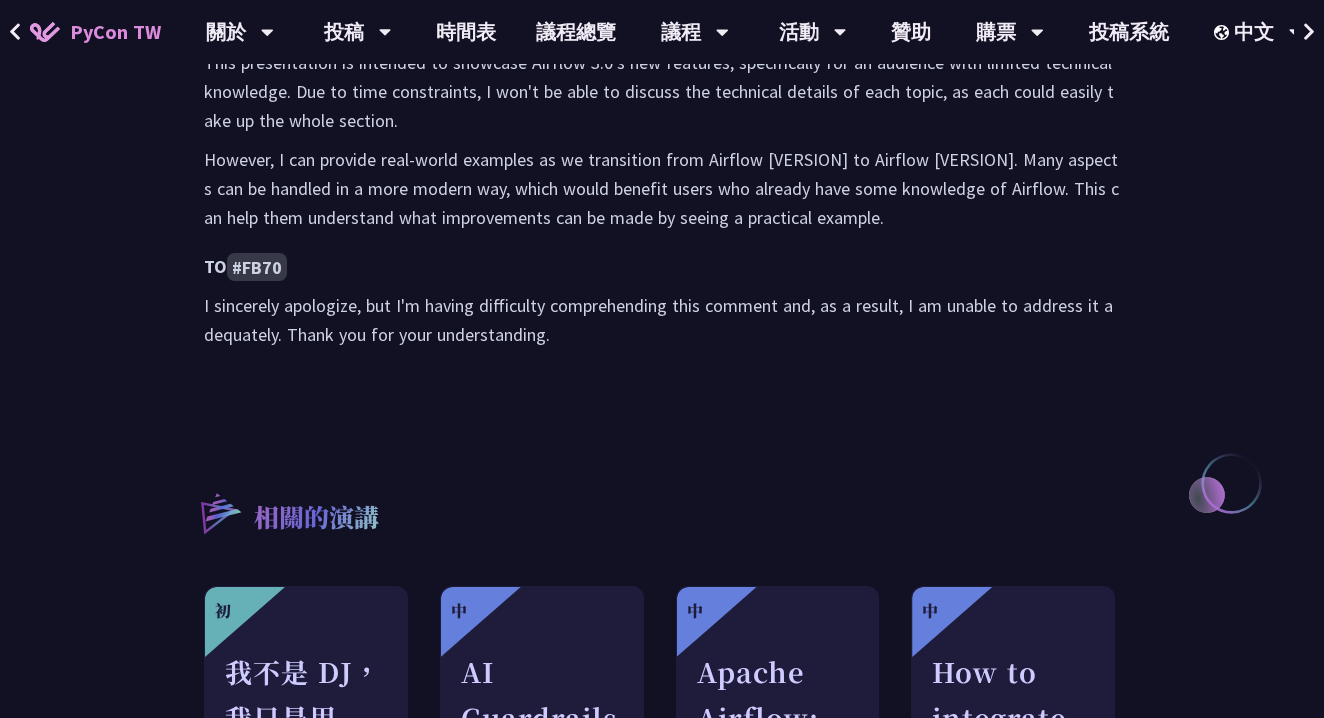 scroll, scrollTop: 1988, scrollLeft: 0, axis: vertical 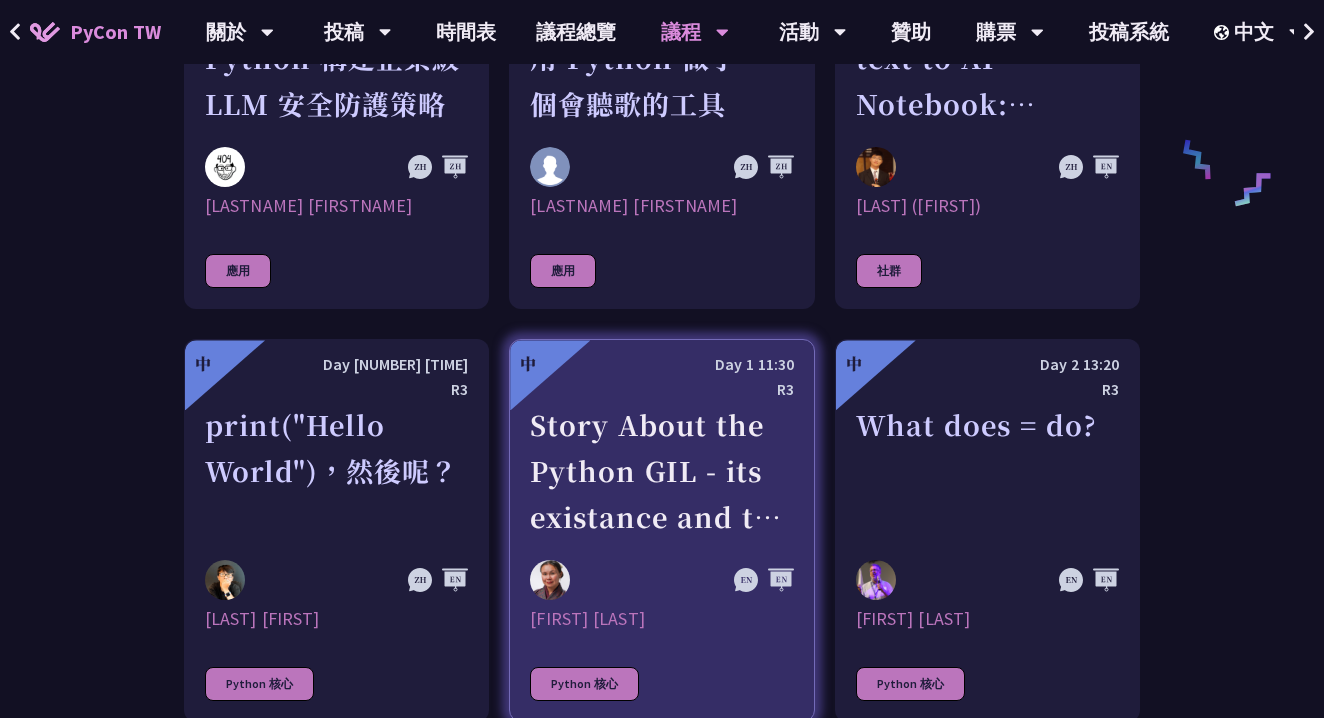 click on "Story About the Python GIL - its existance and the lack there of" at bounding box center [661, 471] 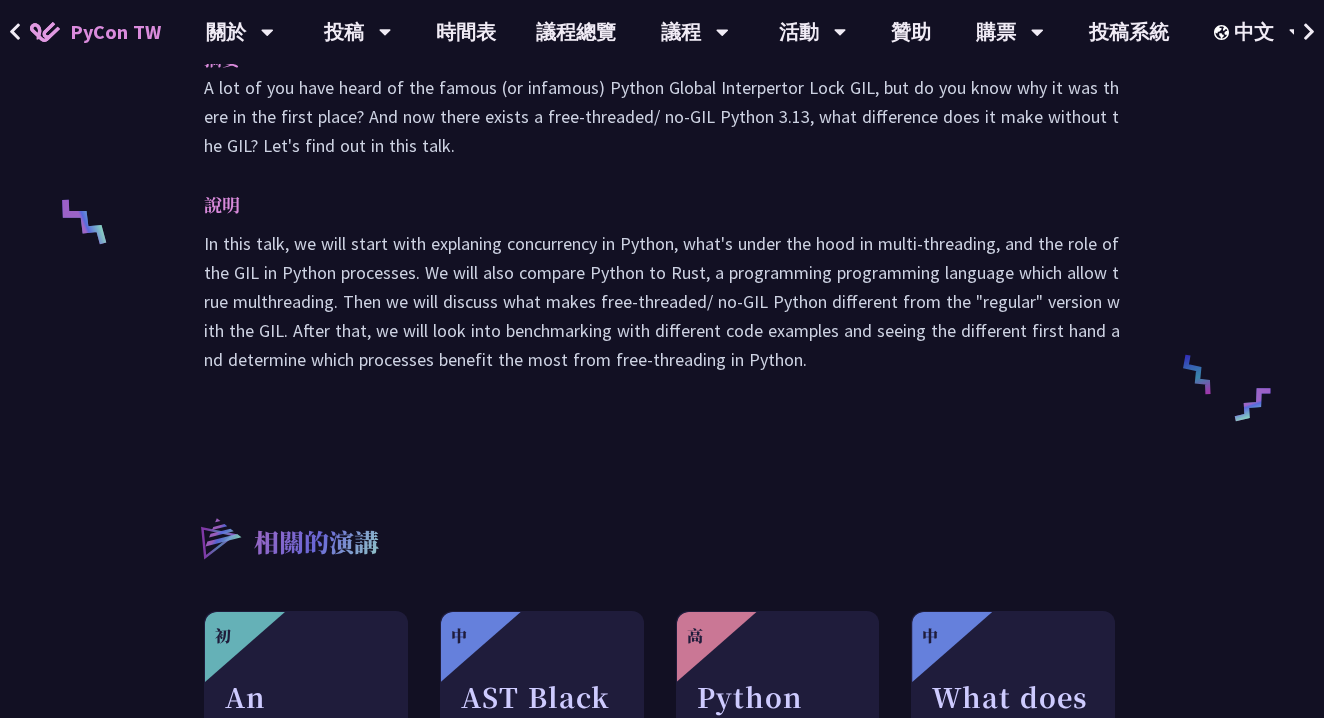 scroll, scrollTop: 1347, scrollLeft: 0, axis: vertical 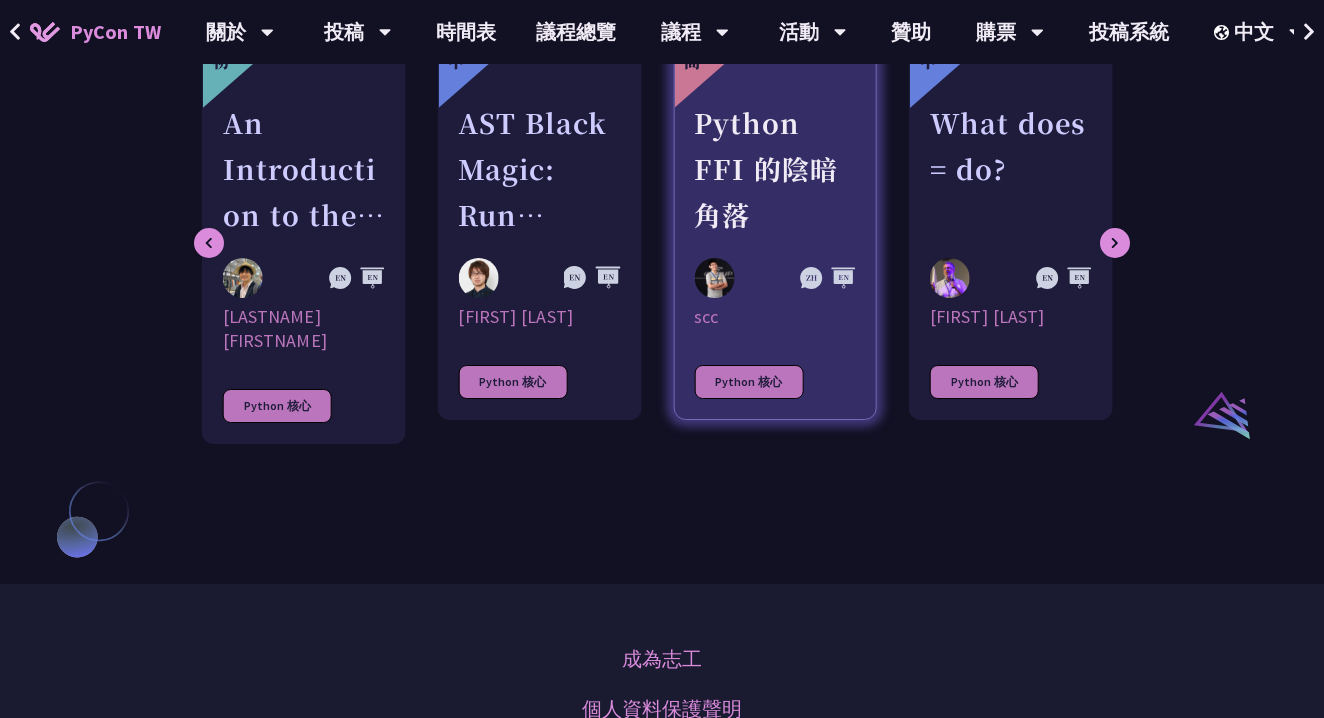 click on "Python FFI 的陰暗角落" at bounding box center (775, 169) 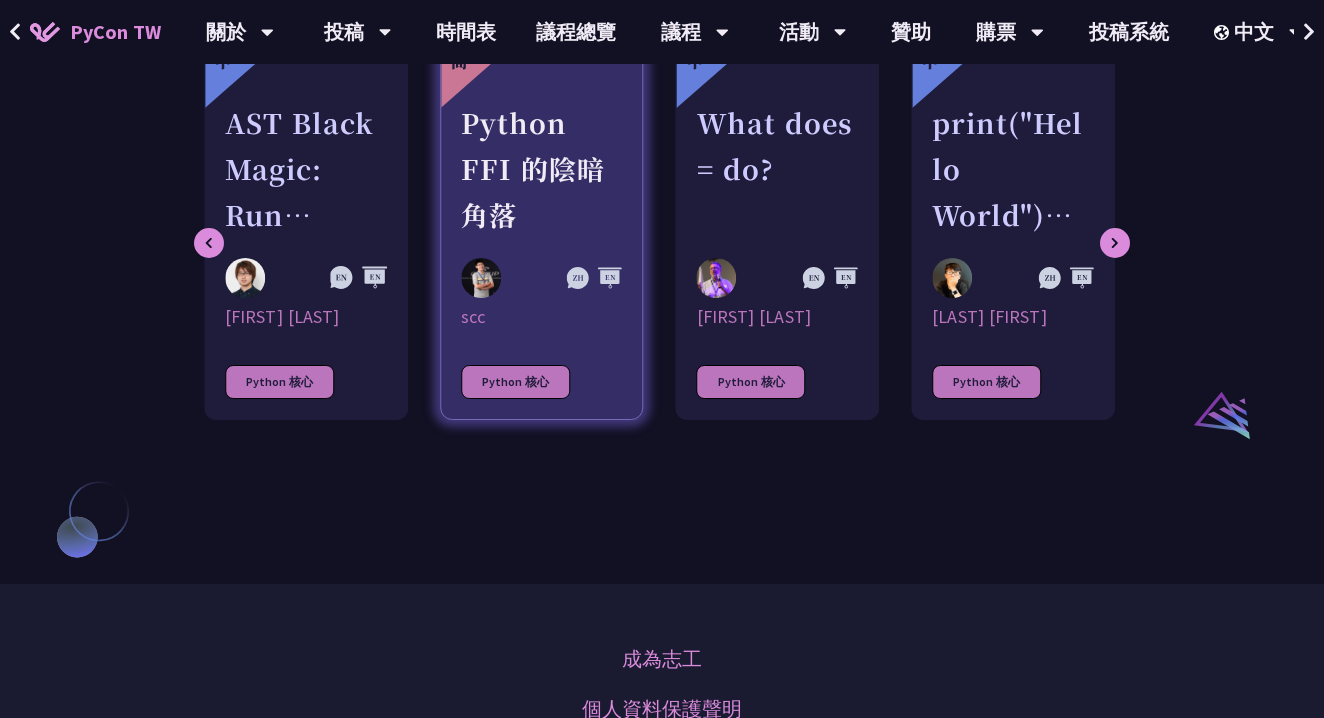 click on "Python FFI 的陰暗角落" at bounding box center [542, 169] 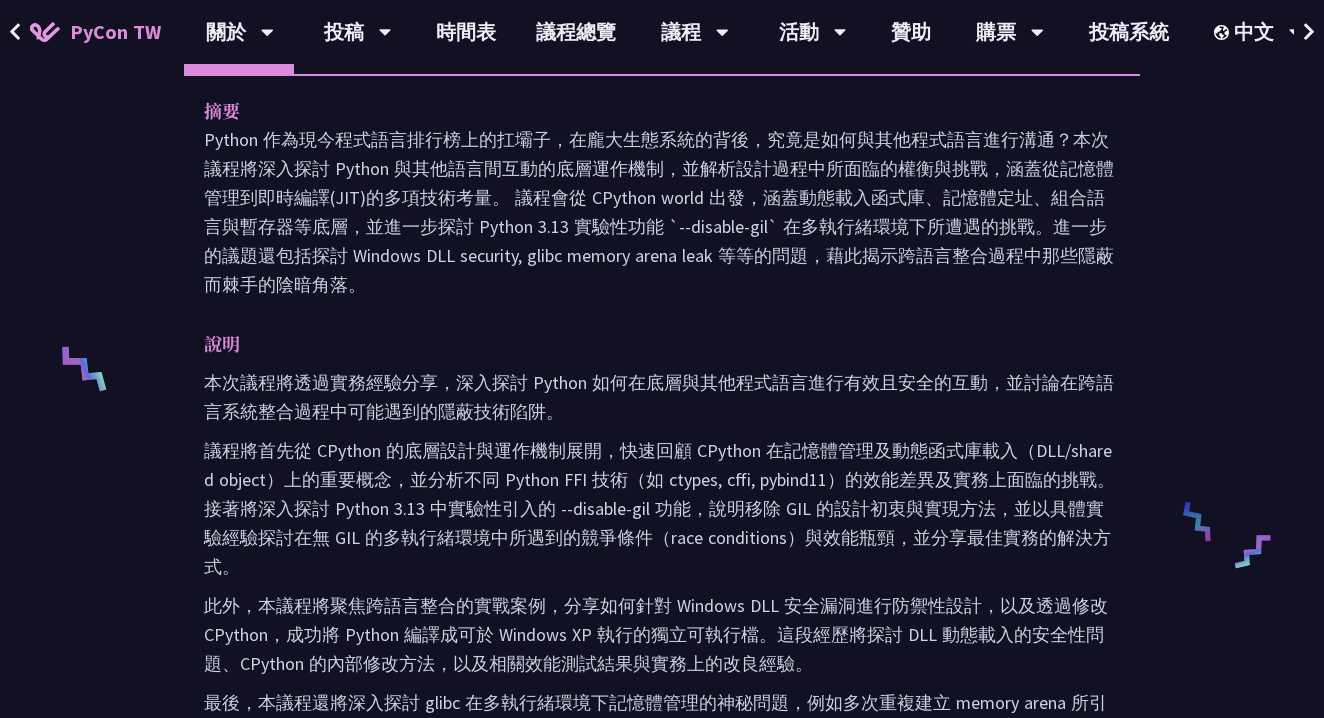 scroll, scrollTop: 0, scrollLeft: 0, axis: both 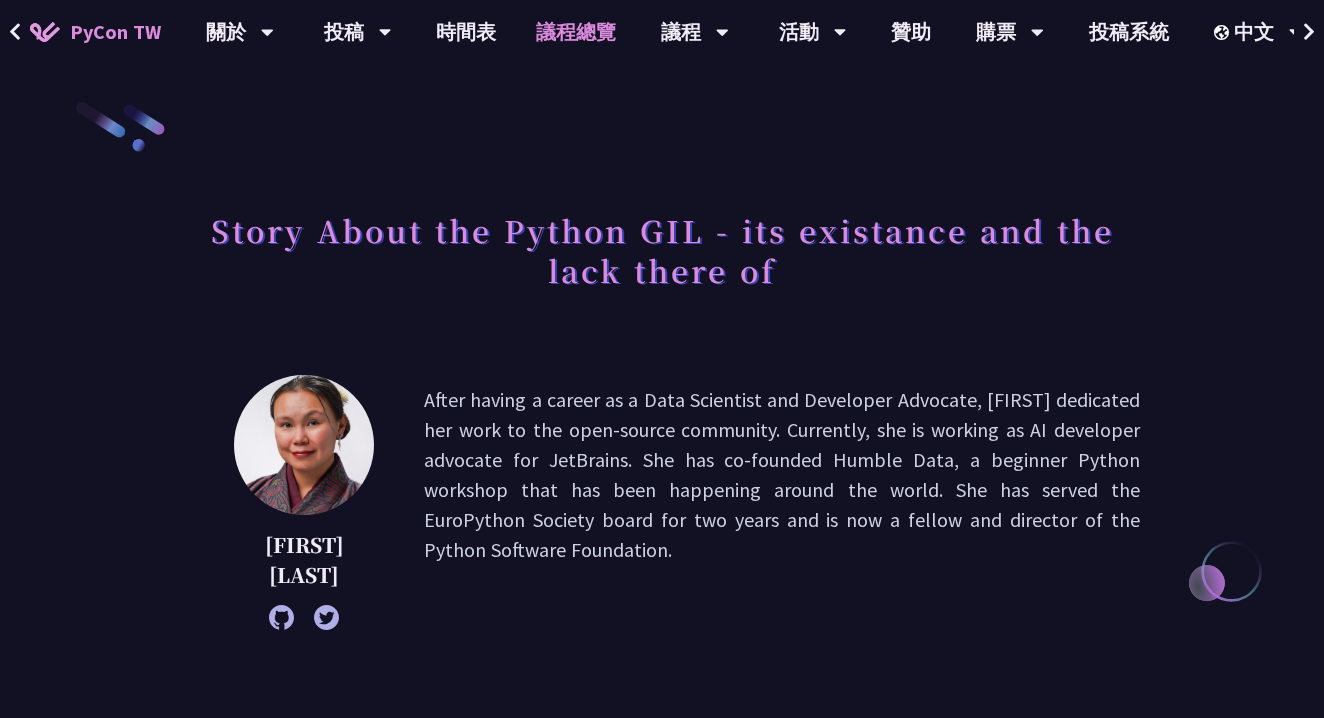 click on "議程總覽" at bounding box center (576, 32) 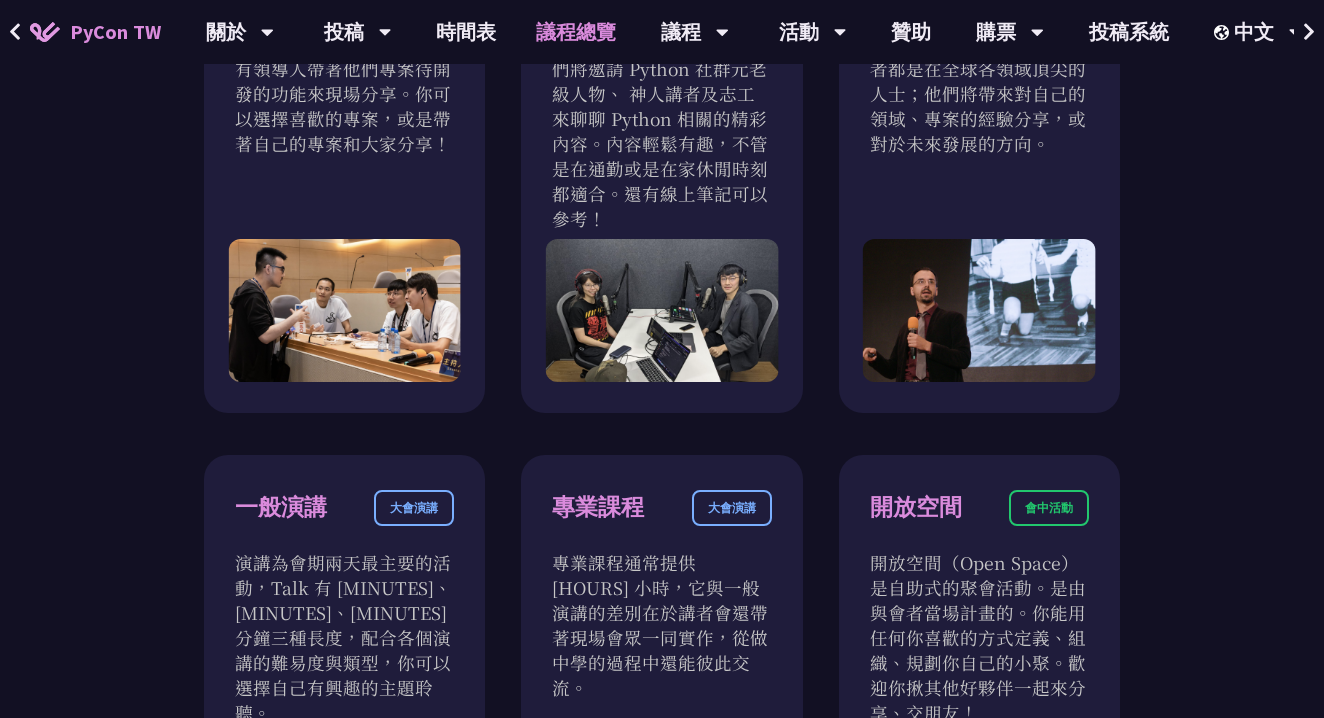 scroll, scrollTop: 1083, scrollLeft: 0, axis: vertical 